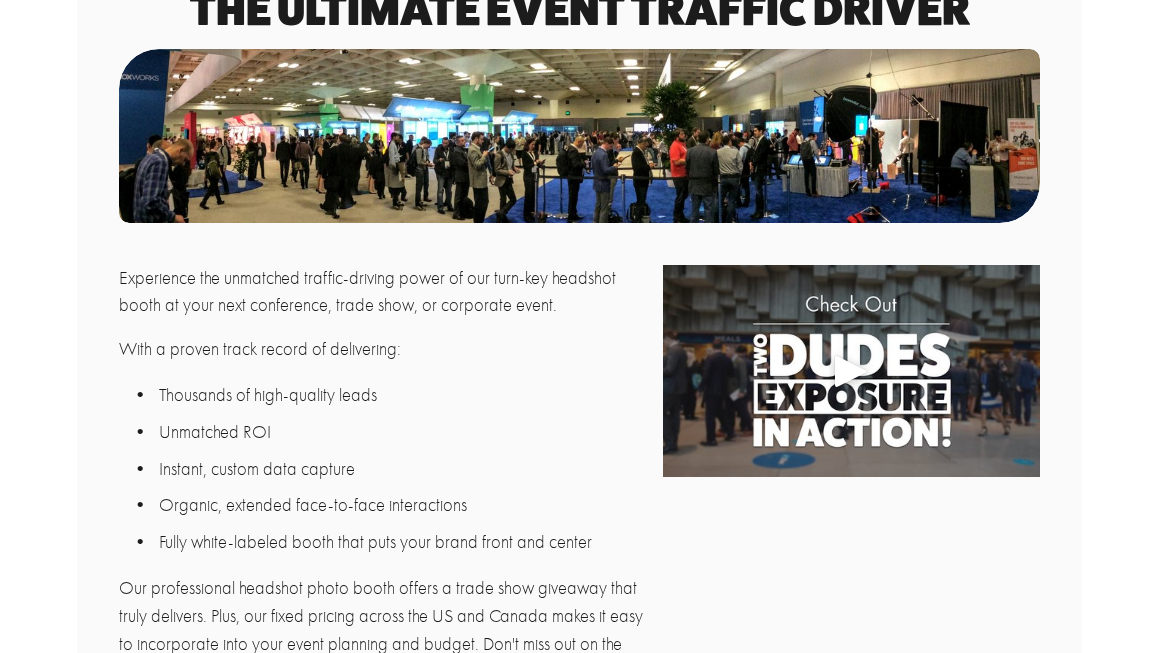 scroll, scrollTop: 0, scrollLeft: 0, axis: both 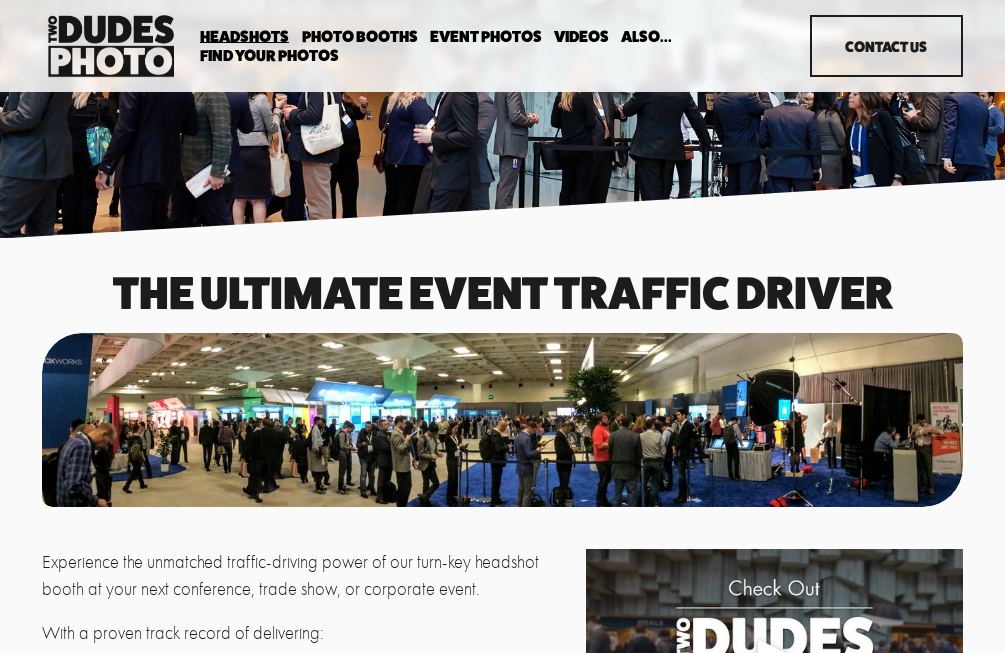 click on "Headshots" at bounding box center [244, 37] 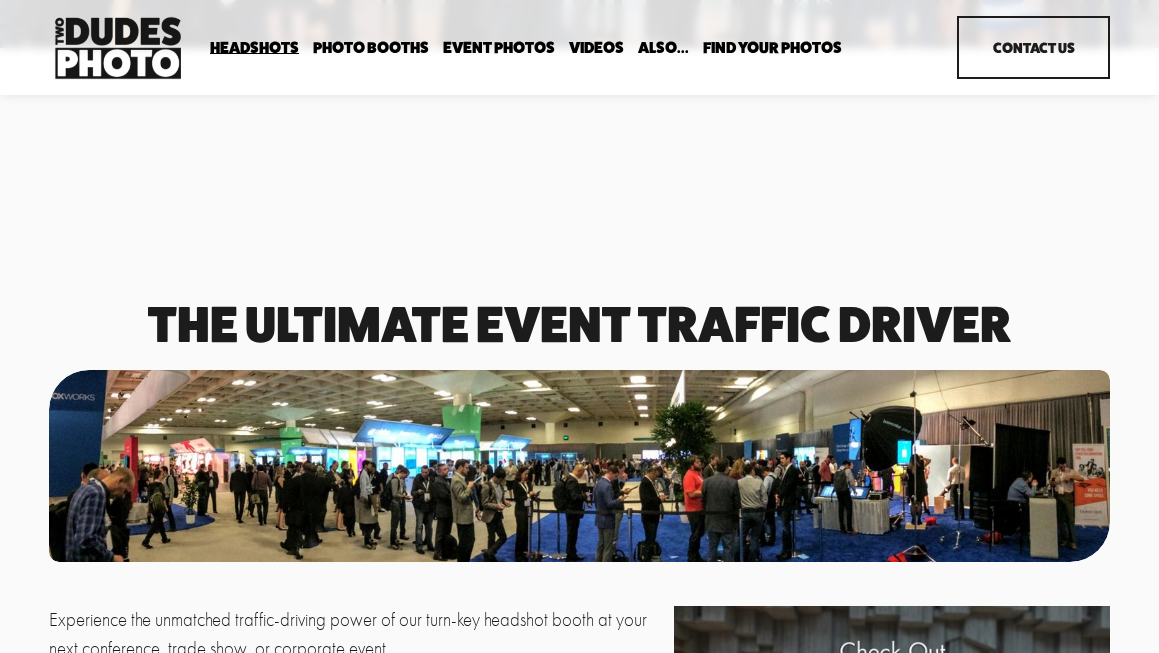 click on "Drop-In Headshot Sessions" at bounding box center (0, 0) 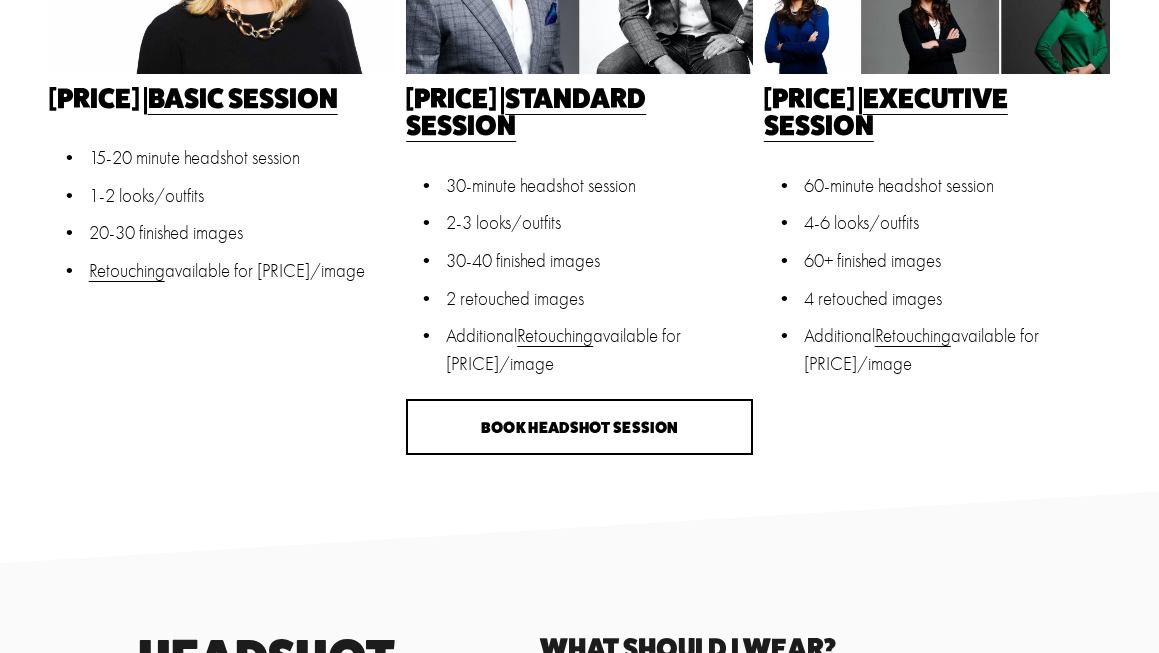 scroll, scrollTop: 628, scrollLeft: 0, axis: vertical 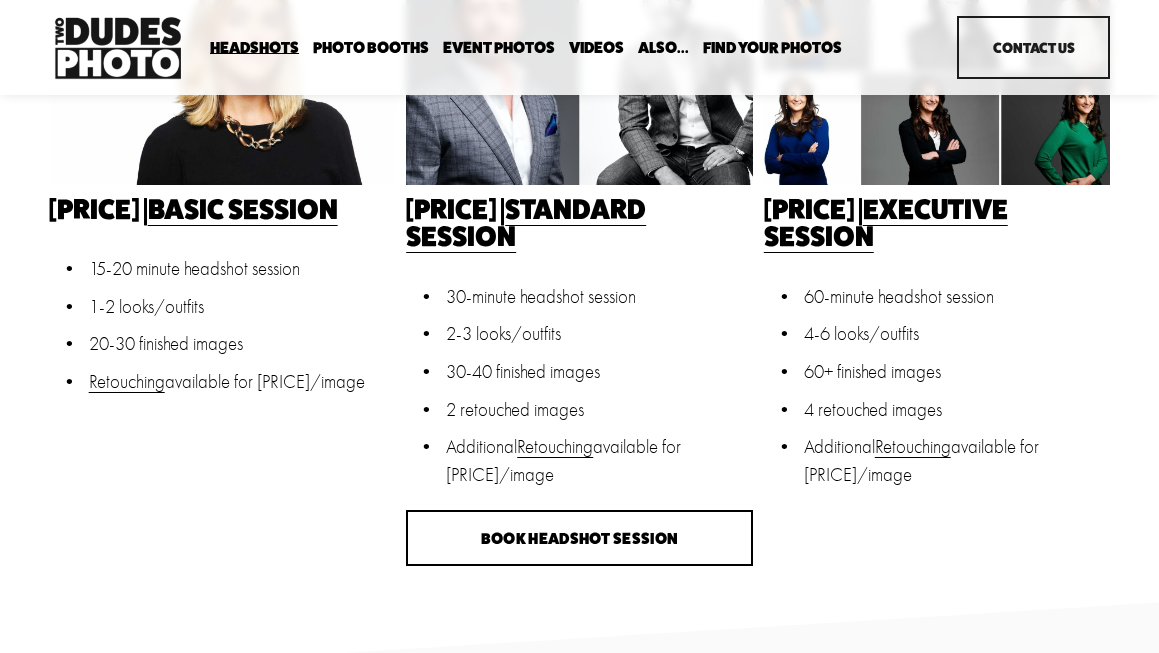 click on "Book Headshot Session" at bounding box center [579, 538] 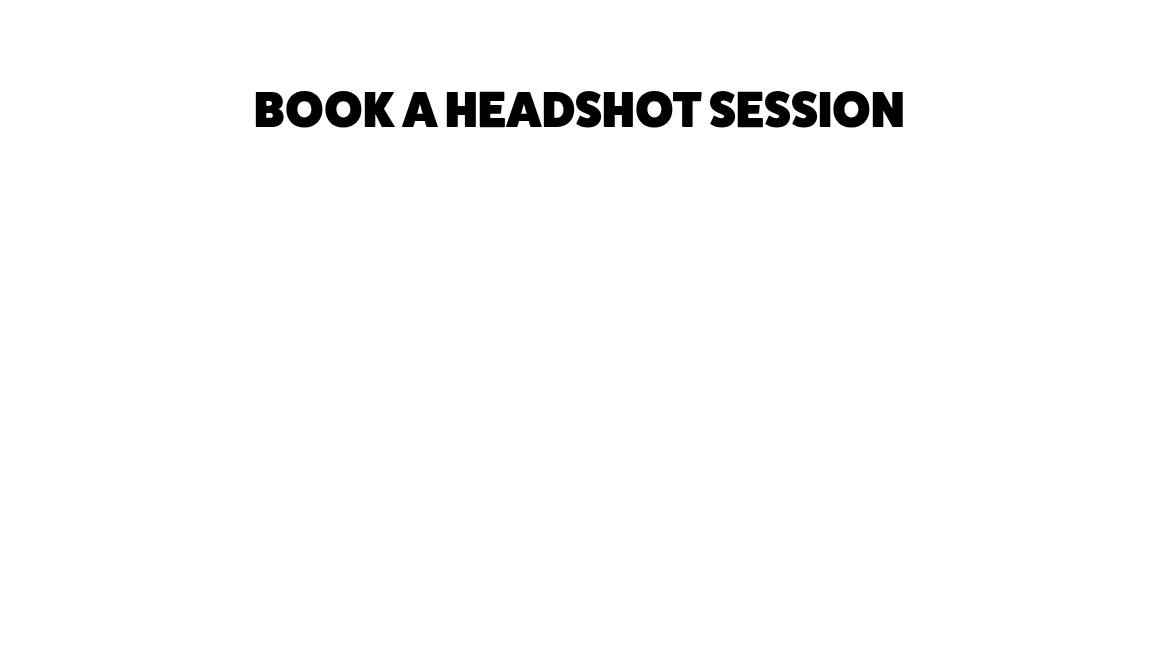 scroll, scrollTop: 0, scrollLeft: 0, axis: both 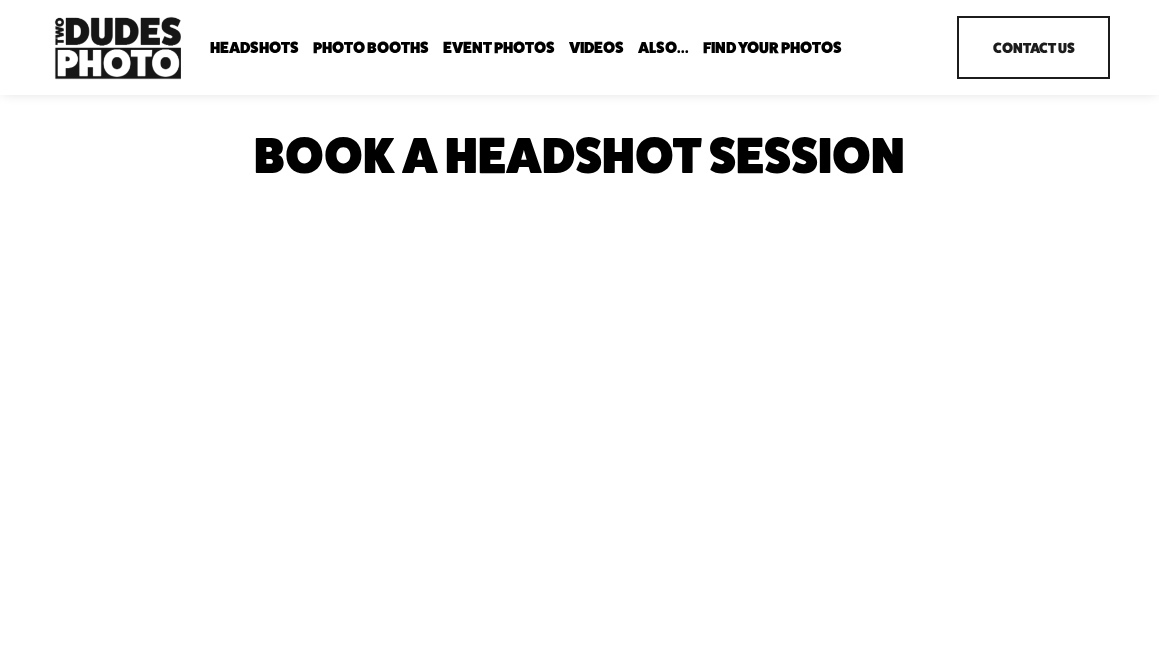 click on "Contact Us" at bounding box center [1033, 47] 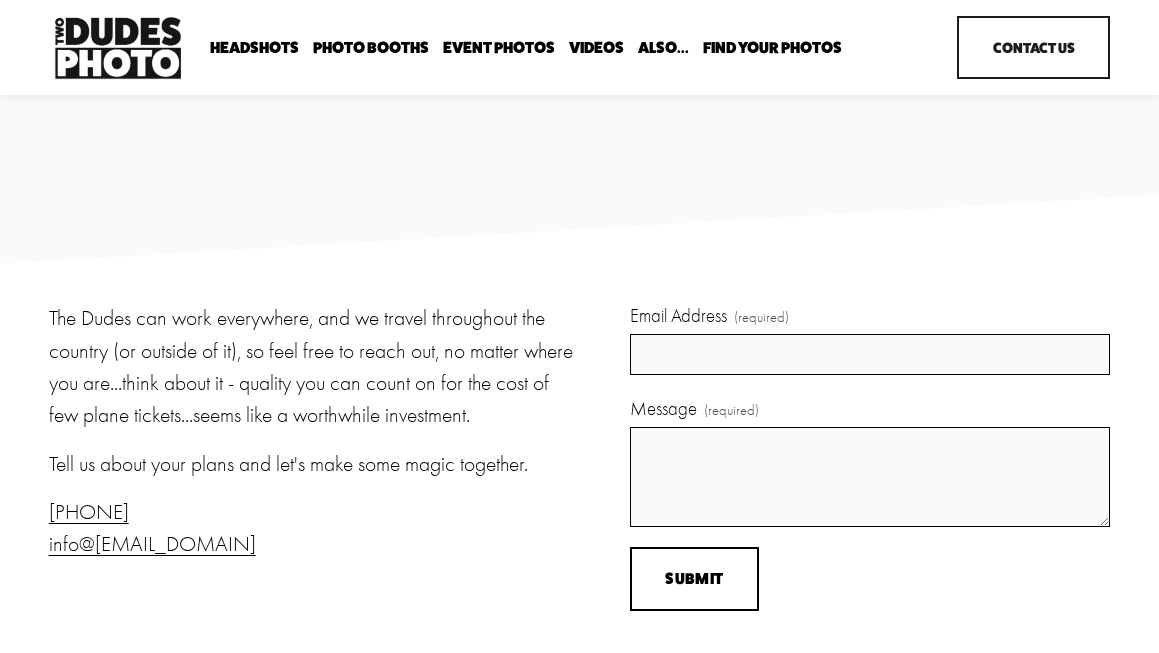 scroll, scrollTop: 0, scrollLeft: 0, axis: both 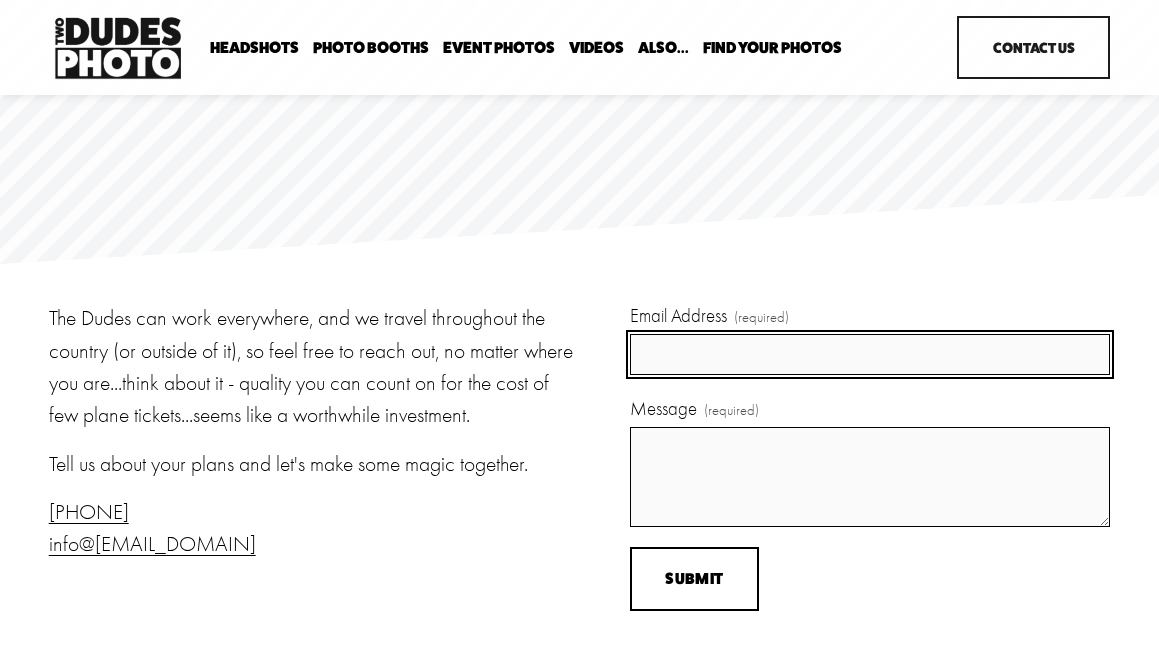 click on "Email Address (required)" at bounding box center [870, 354] 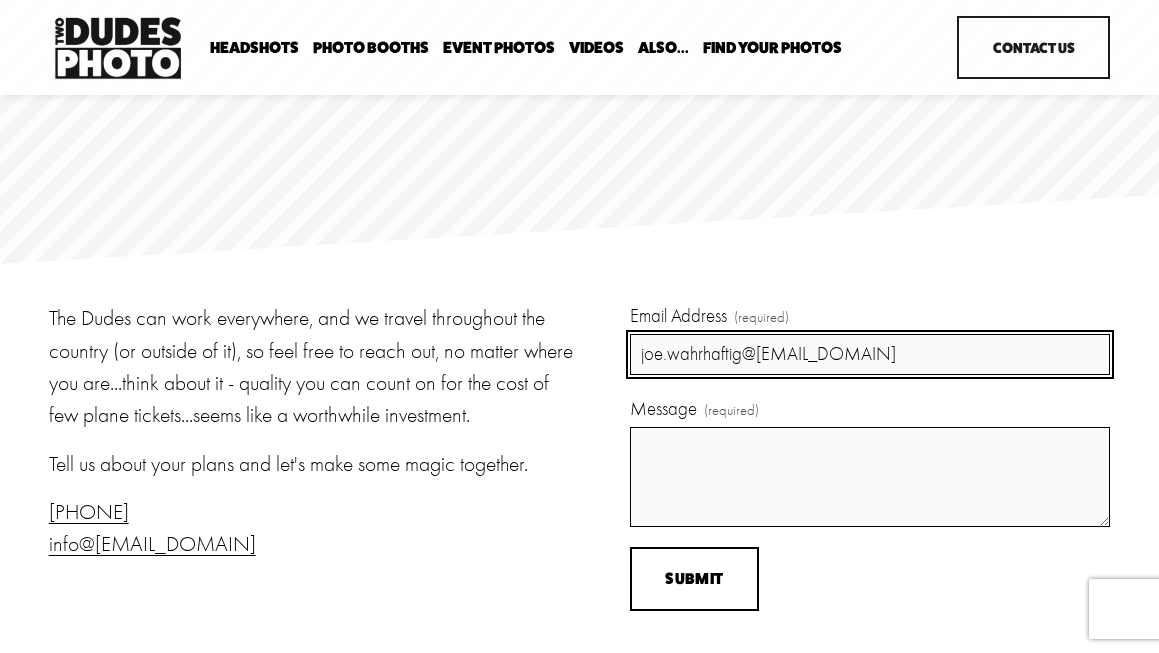 type on "joe.wahrhaftig@[EMAIL_DOMAIN]" 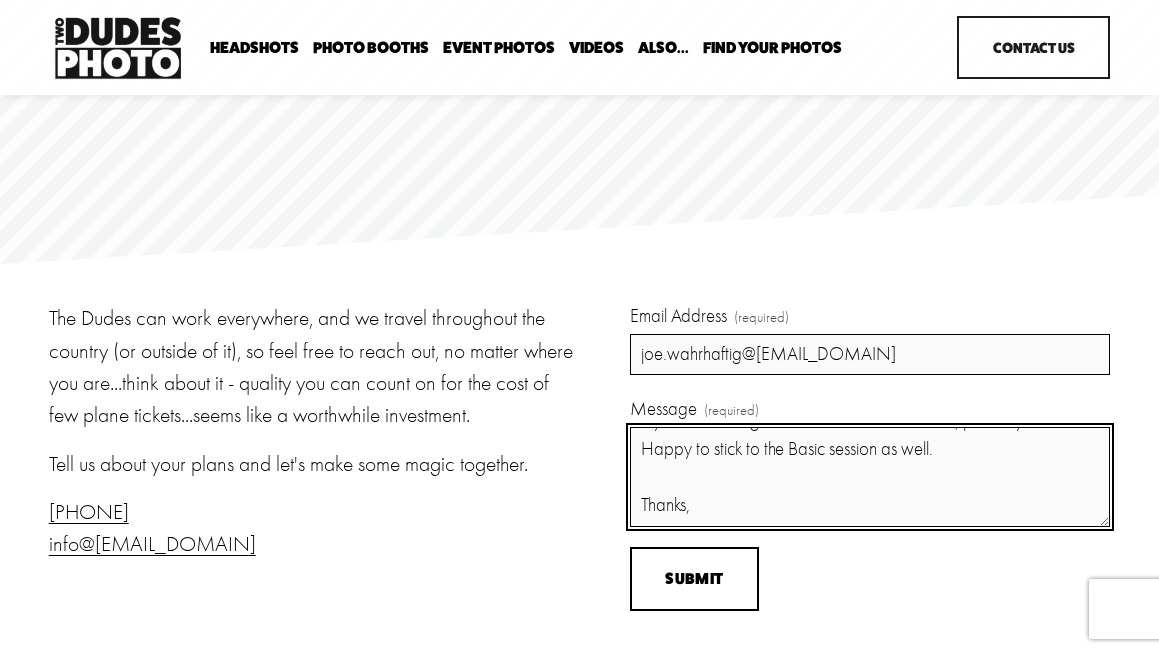 scroll, scrollTop: 222, scrollLeft: 0, axis: vertical 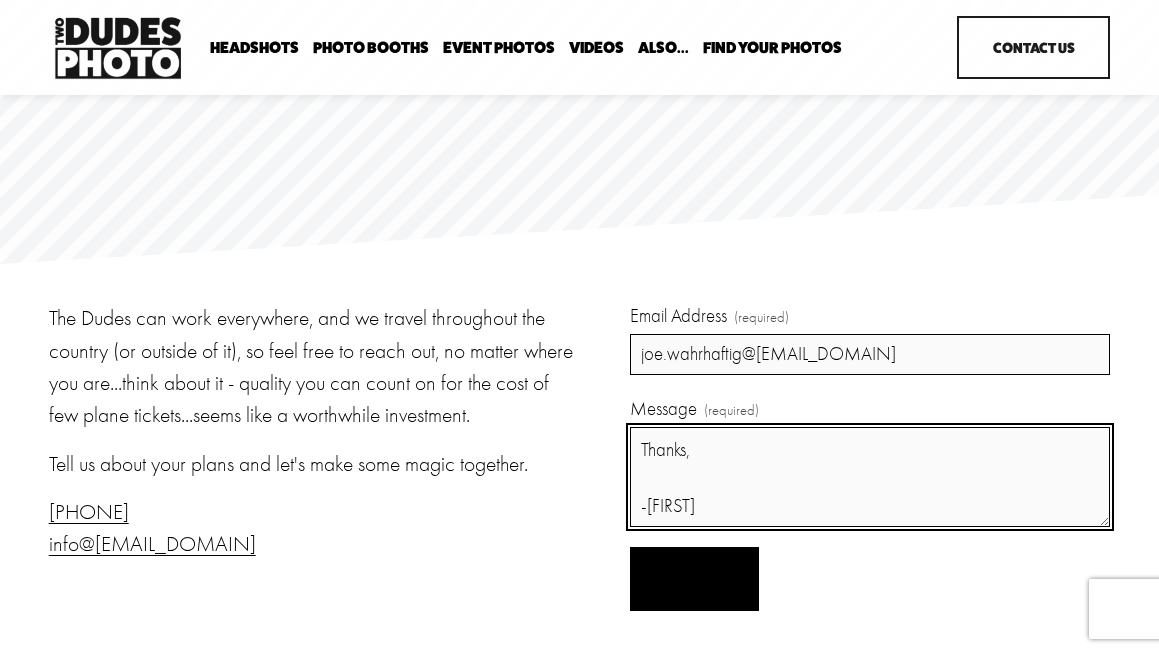 type on "Hi folks,
If there's time, I'd like to upgrade my headshot session tomorrow from, "Basic," to a "Standard," session.
If you can't swing that because of short notice, perfectly fine. Happy to stick to the Basic session as well.
Thanks,
-[FIRST]" 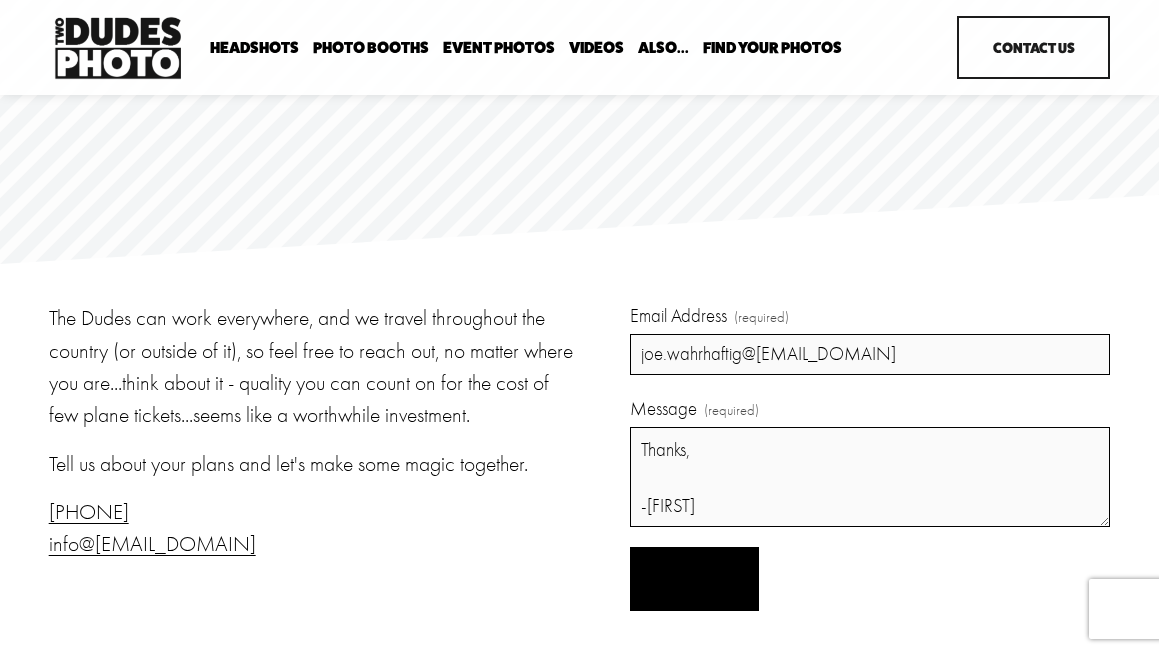 click on "Submit Submit" at bounding box center [694, 579] 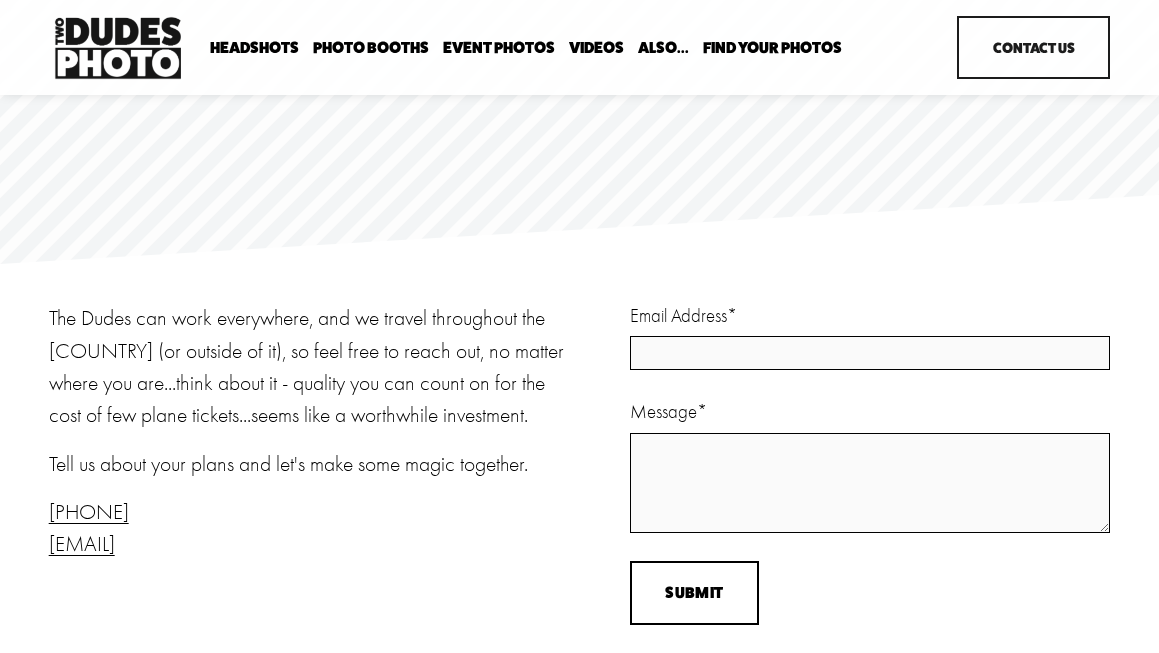 scroll, scrollTop: 0, scrollLeft: 0, axis: both 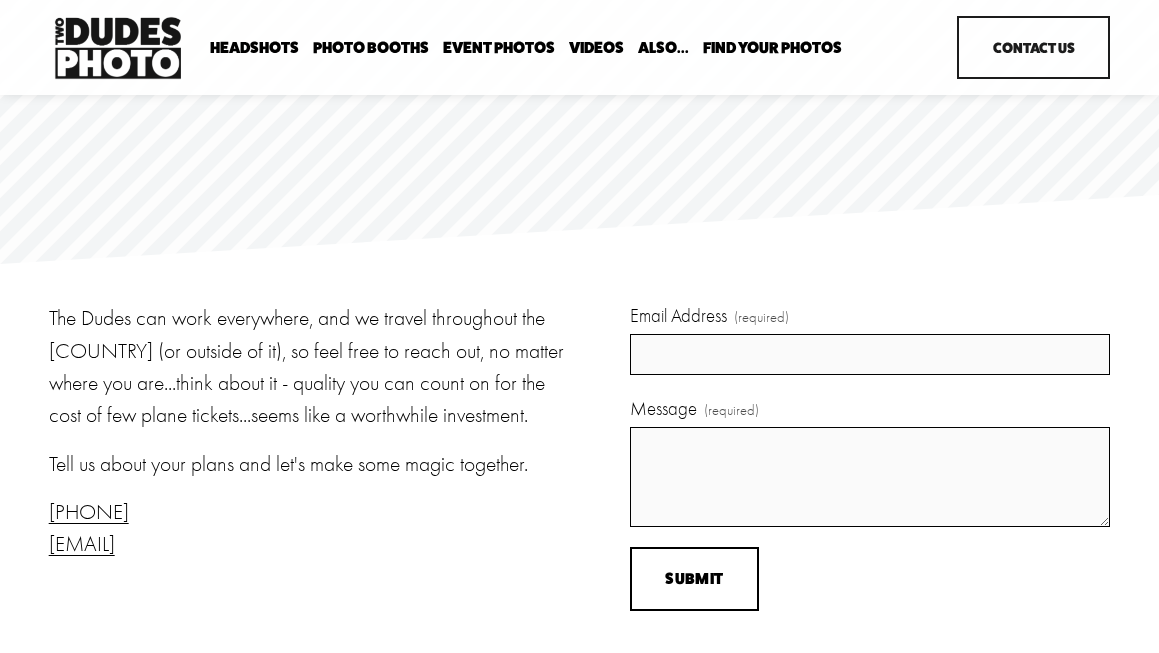 click on "Drop-In Headshot Sessions" at bounding box center (0, 0) 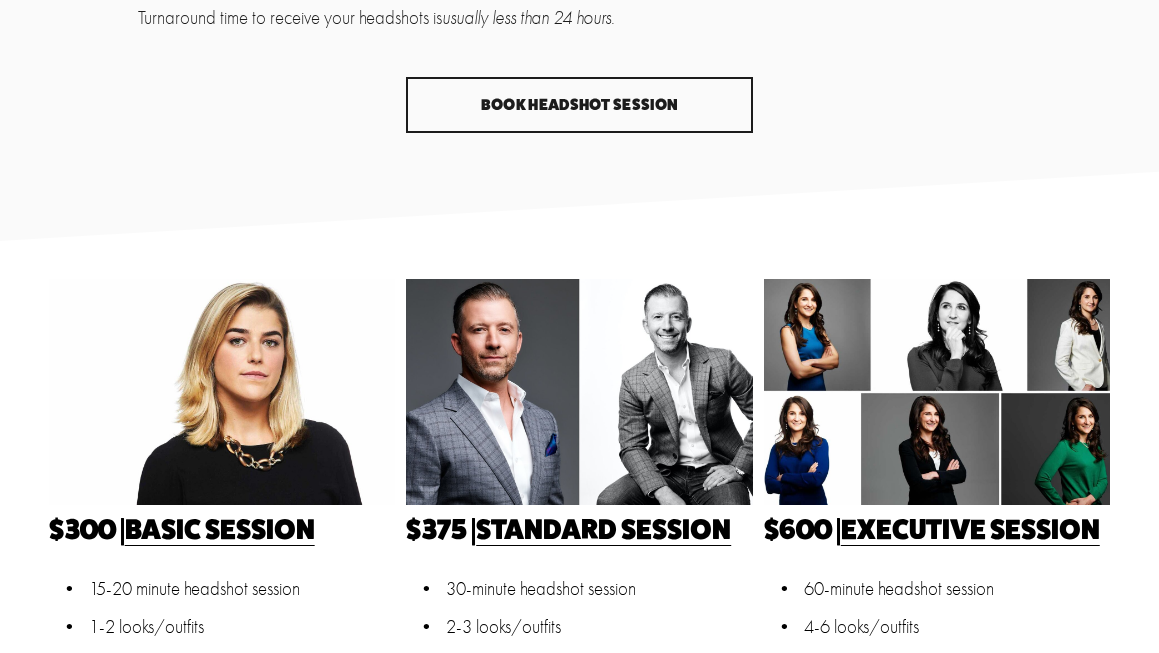 scroll, scrollTop: 346, scrollLeft: 0, axis: vertical 